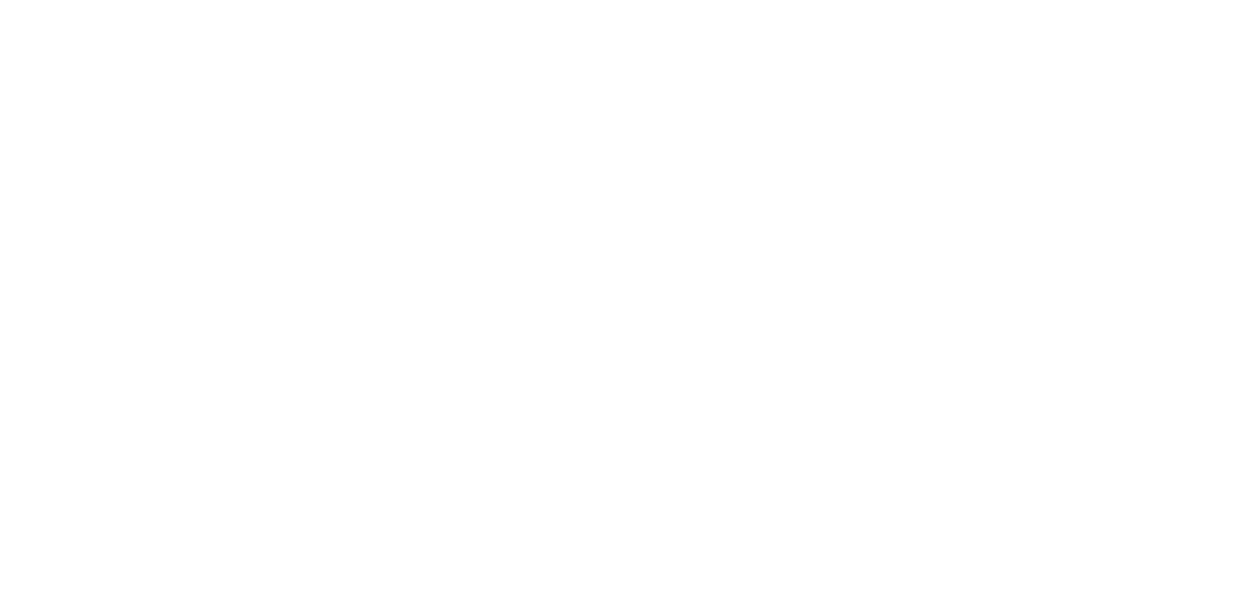 scroll, scrollTop: 0, scrollLeft: 0, axis: both 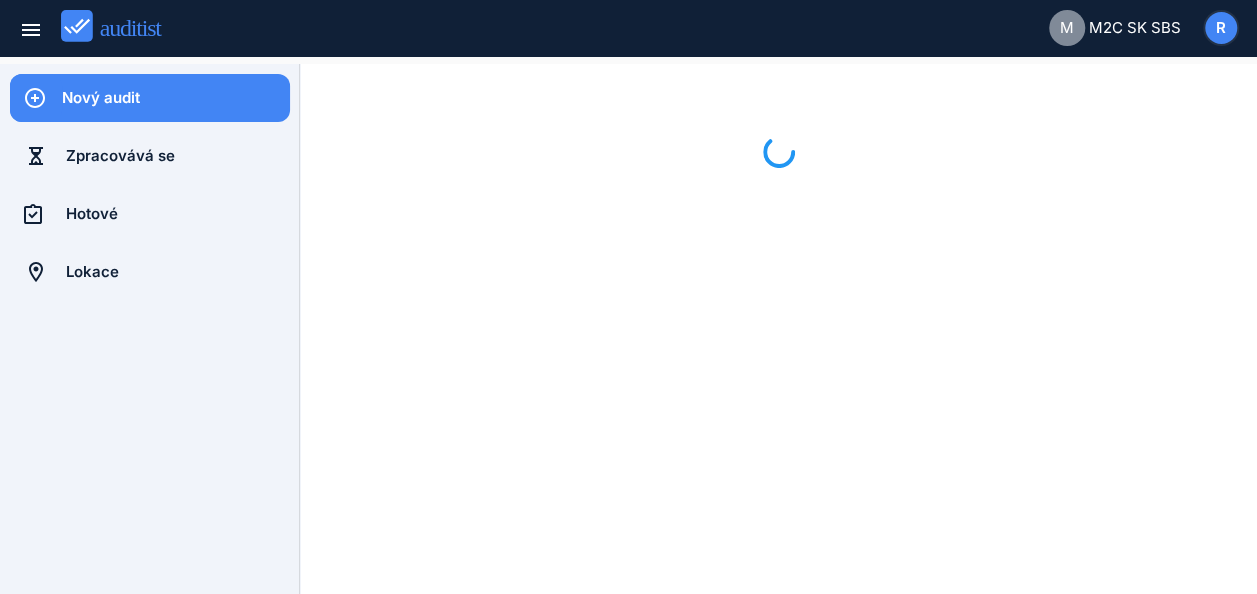 click on "Nový audit" at bounding box center [176, 98] 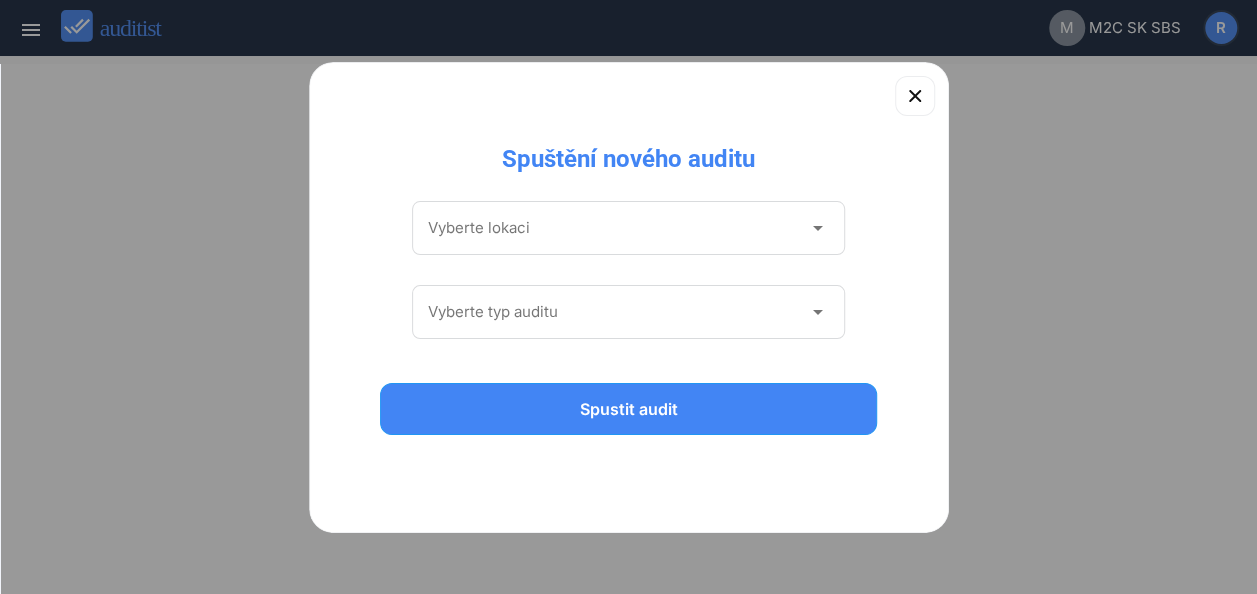 click at bounding box center (615, 228) 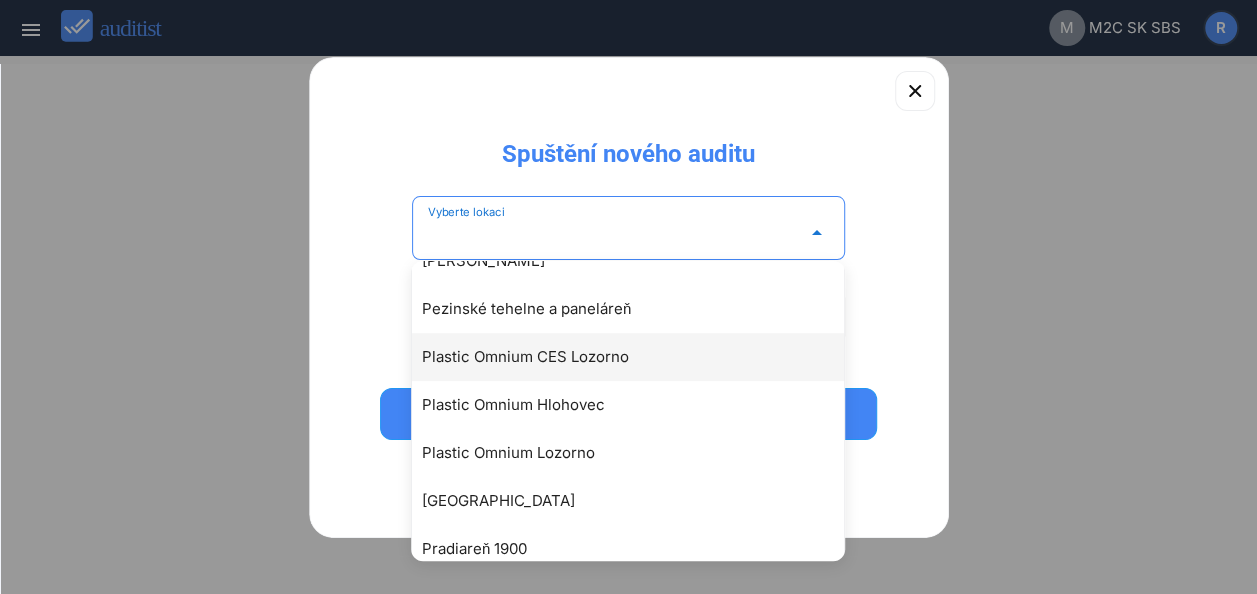 scroll, scrollTop: 4157, scrollLeft: 0, axis: vertical 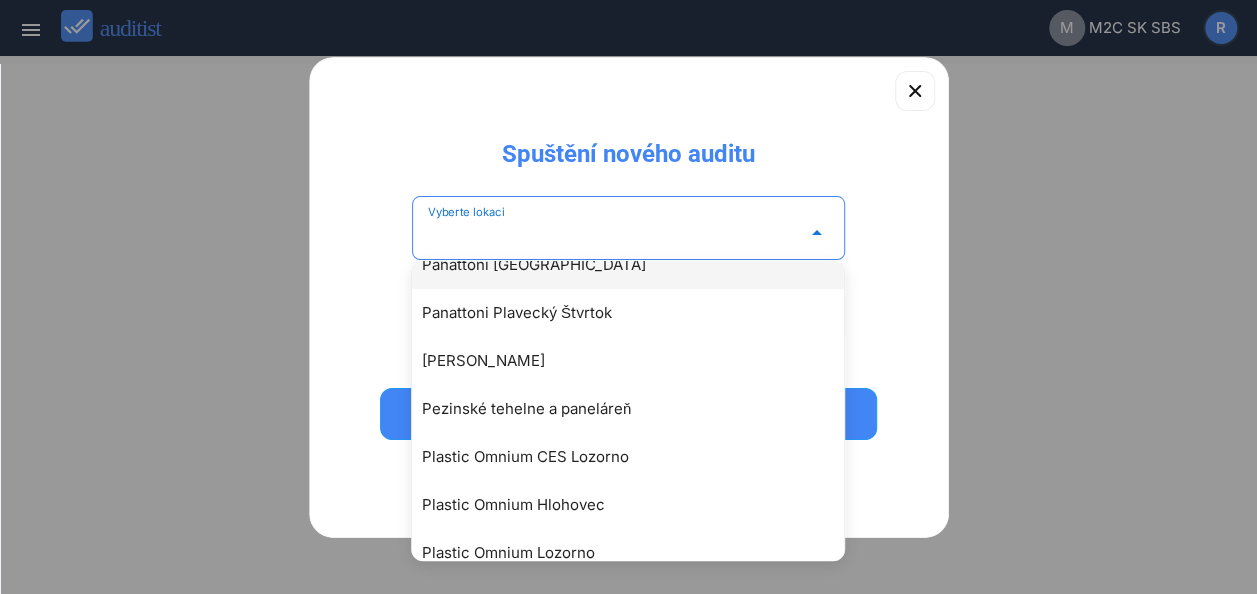 click on "Panattoni [GEOGRAPHIC_DATA]" at bounding box center [628, 265] 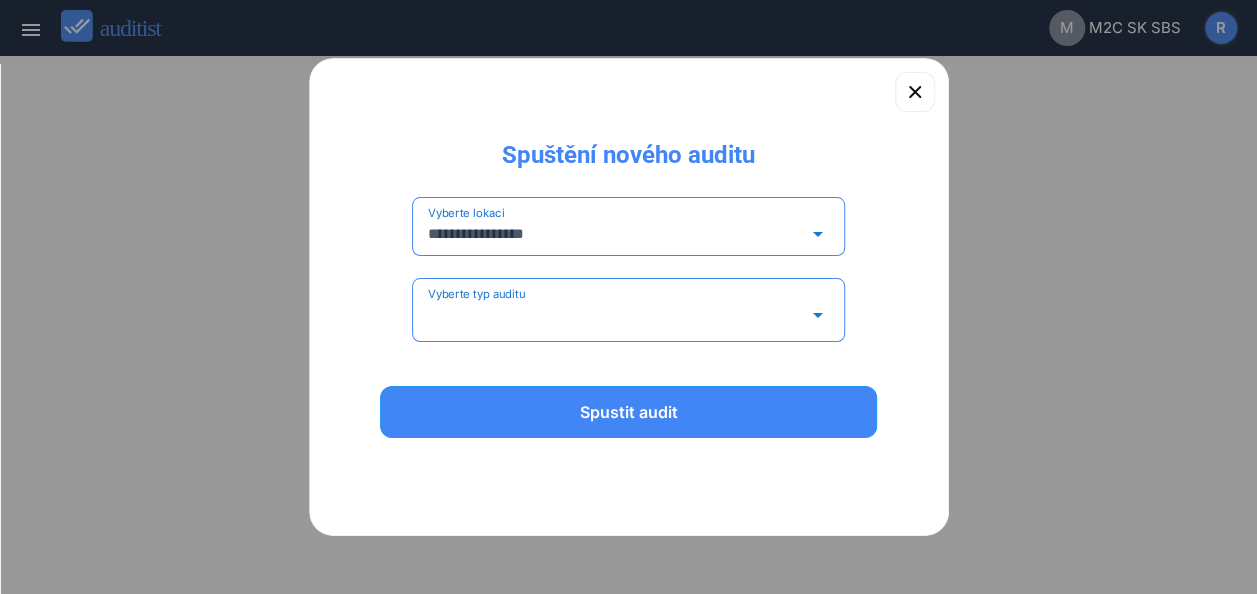 click at bounding box center [615, 315] 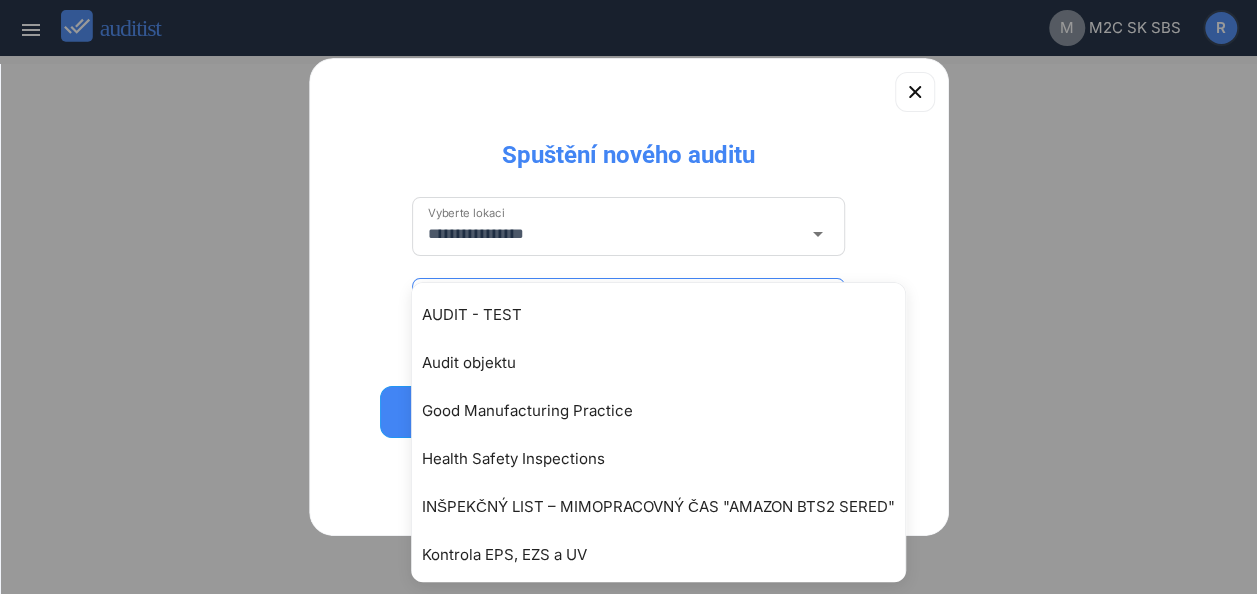 click on "Kontrola EPS, EZS a UV" at bounding box center (668, 555) 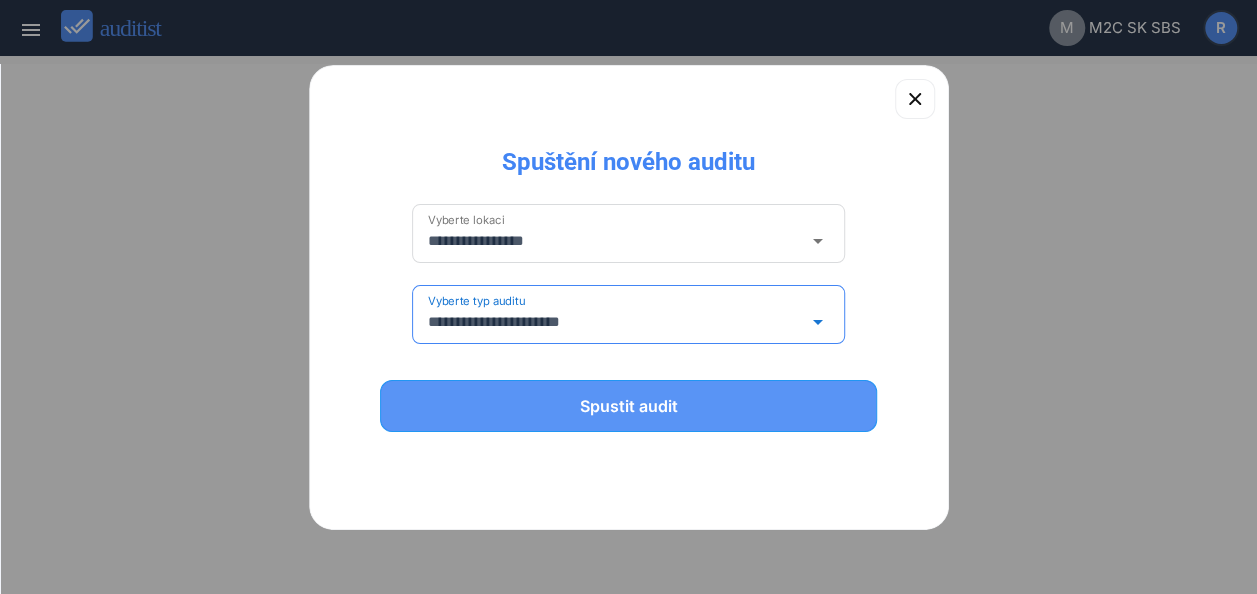 click on "Spustit audit" at bounding box center [629, 406] 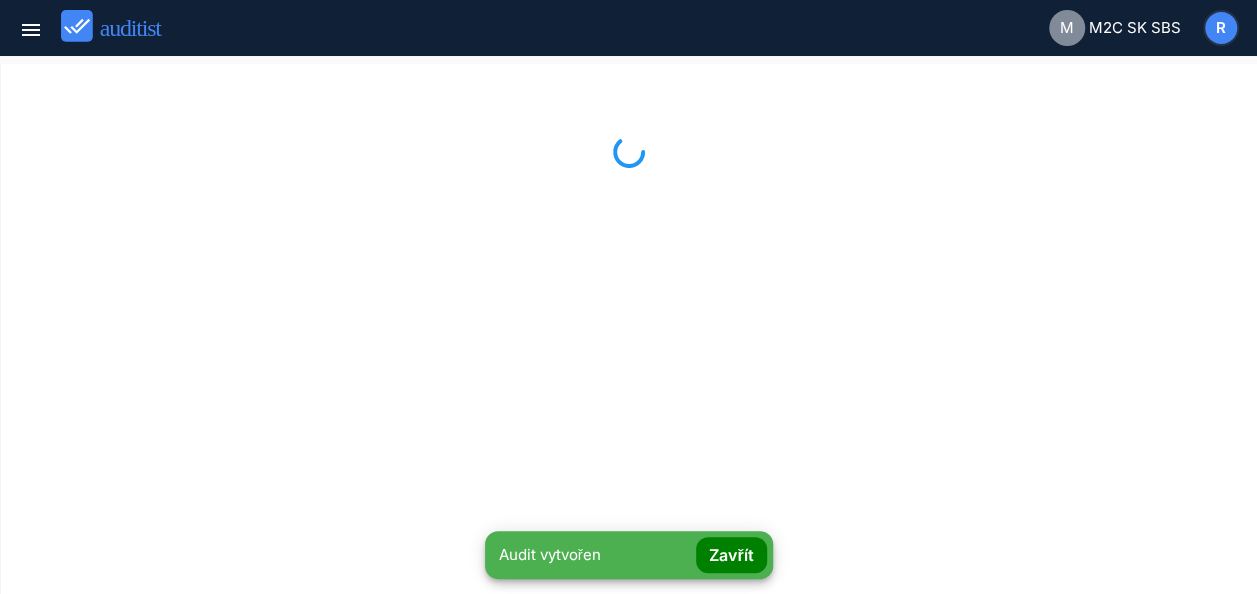 type 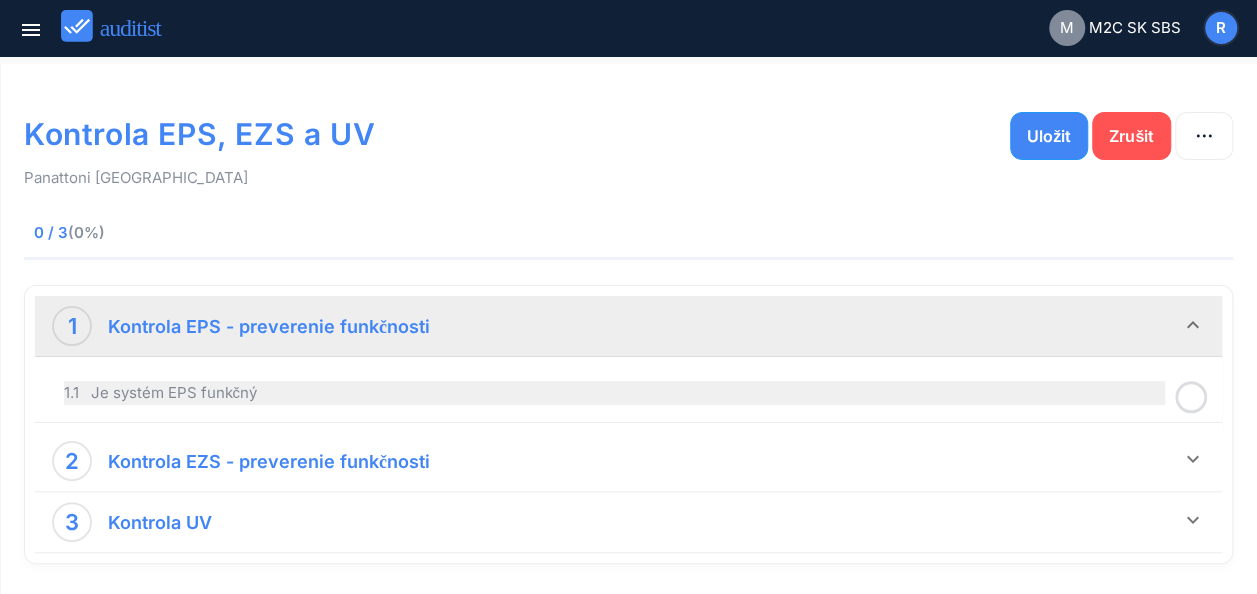 click on "1.1   Je systém EPS funkčný" at bounding box center [614, 393] 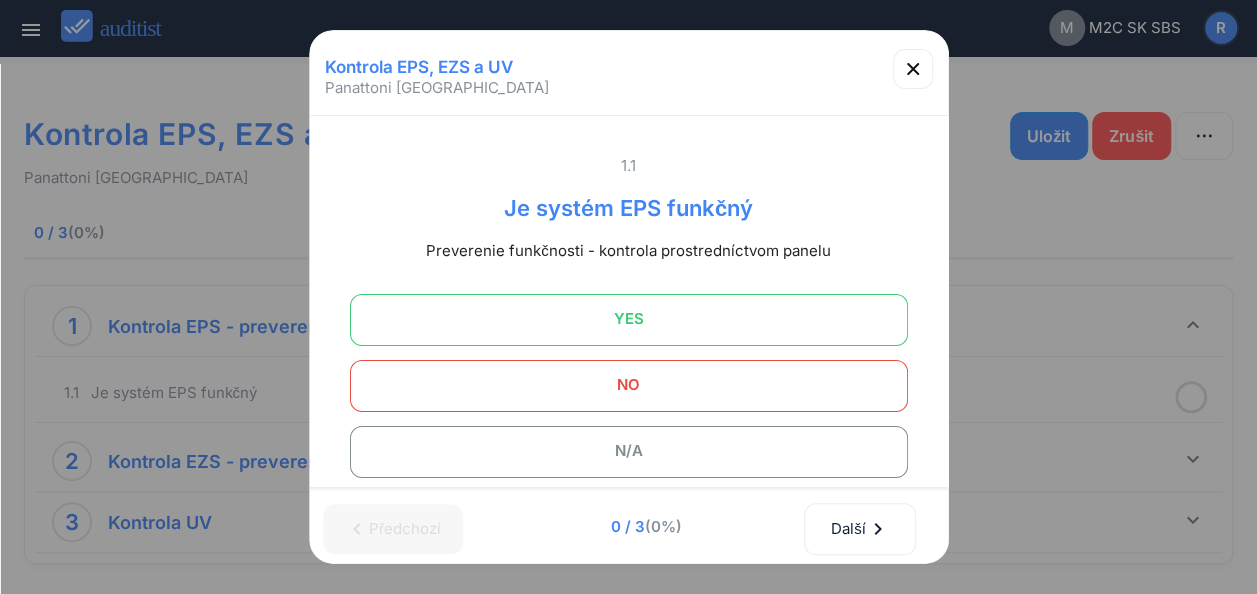 click on "YES" at bounding box center (629, 319) 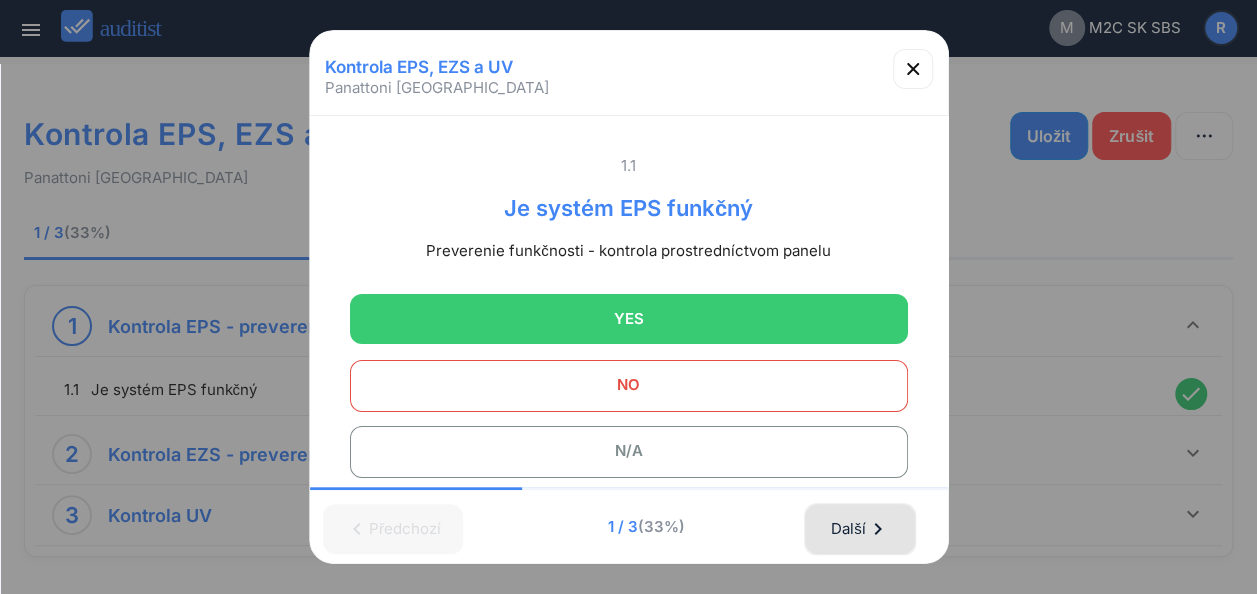 click on "Další
chevron_right" at bounding box center (860, 529) 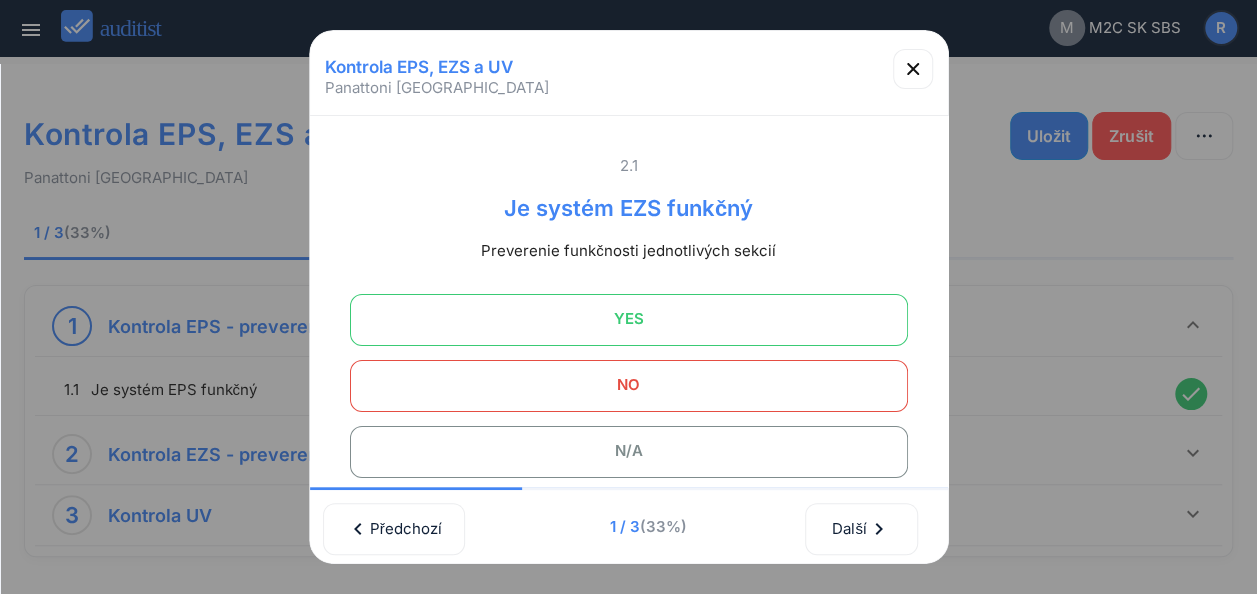 click on "N/A" at bounding box center (629, 451) 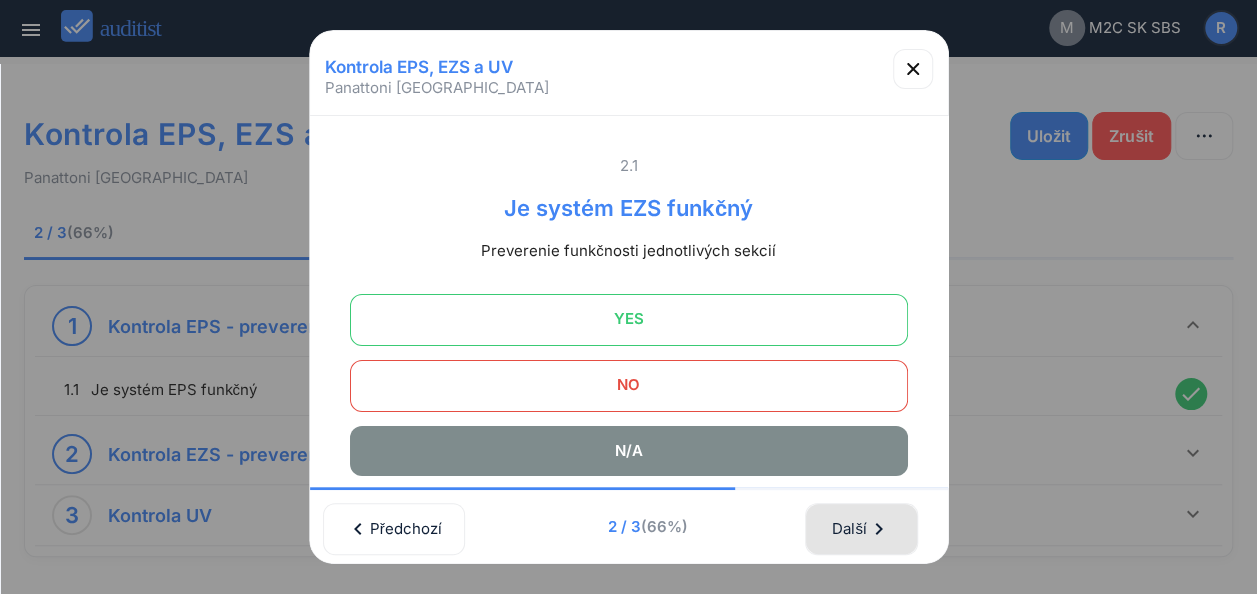 click on "Další
chevron_right" at bounding box center [861, 529] 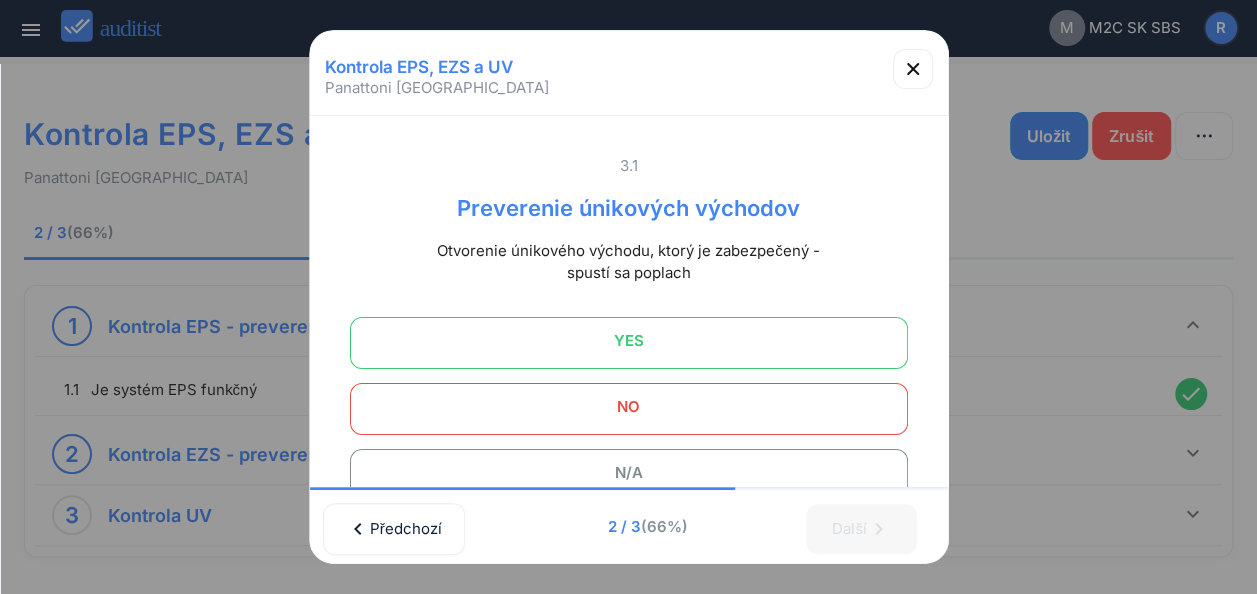 click on "YES" at bounding box center [629, 341] 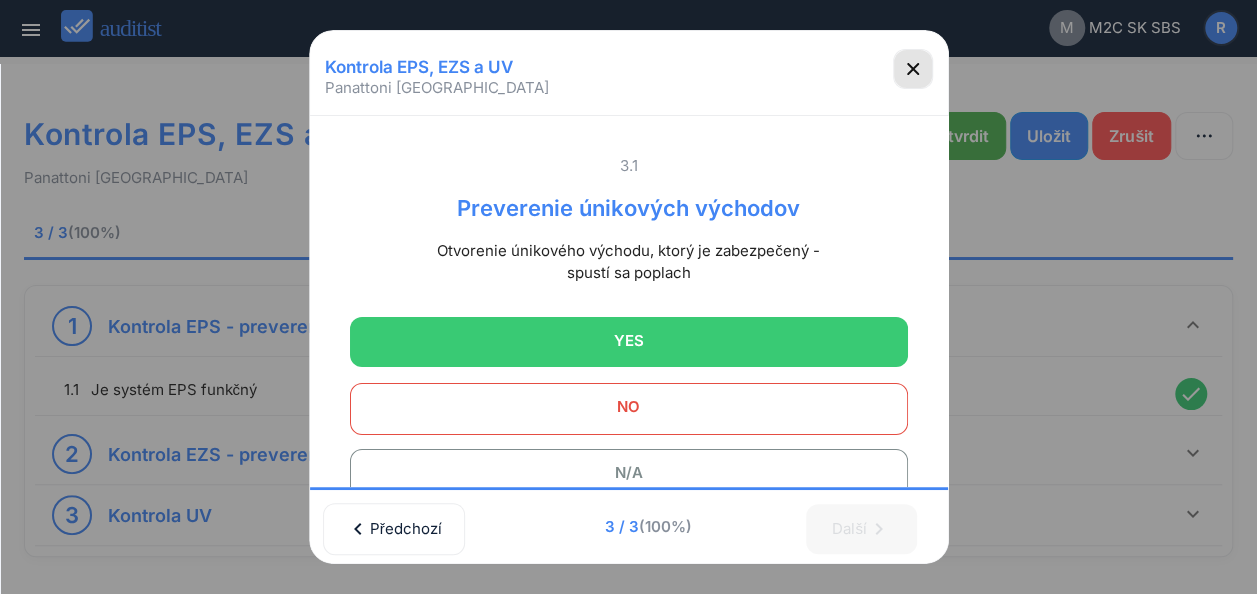 click 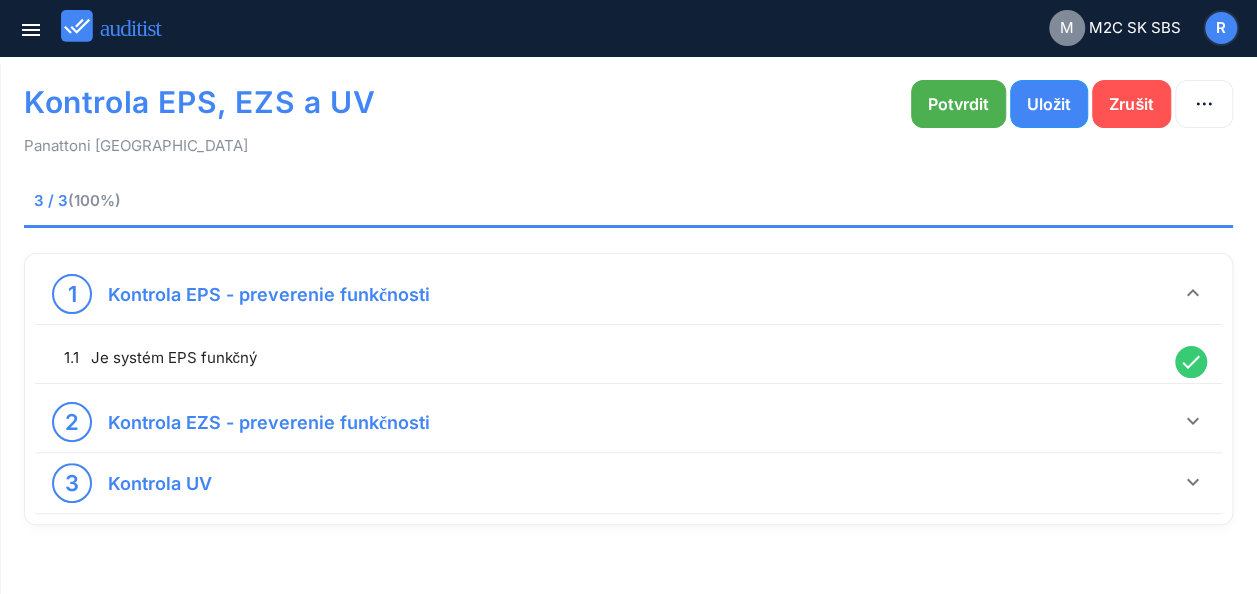 scroll, scrollTop: 0, scrollLeft: 0, axis: both 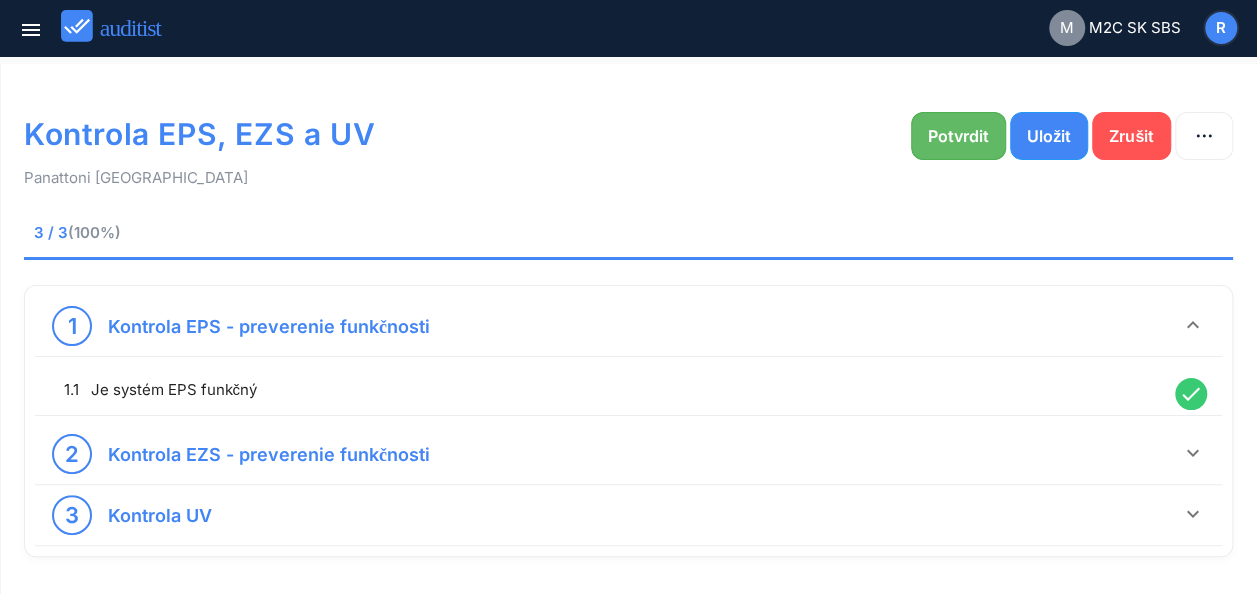 click on "Potvrdit" at bounding box center [958, 136] 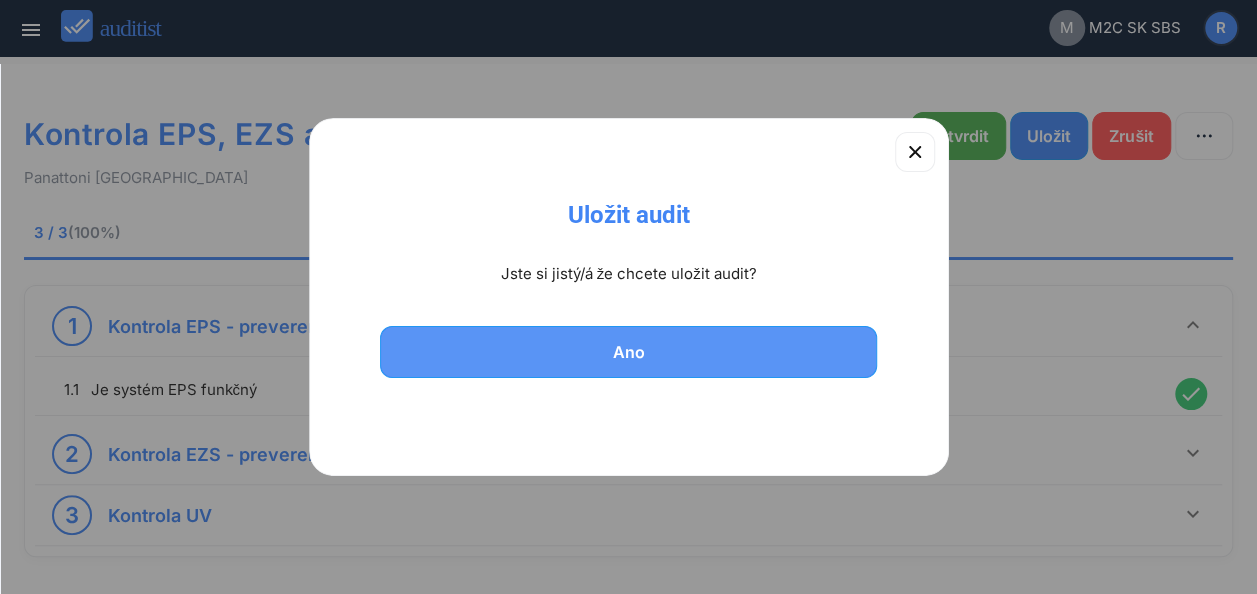 click on "Ano" at bounding box center [629, 352] 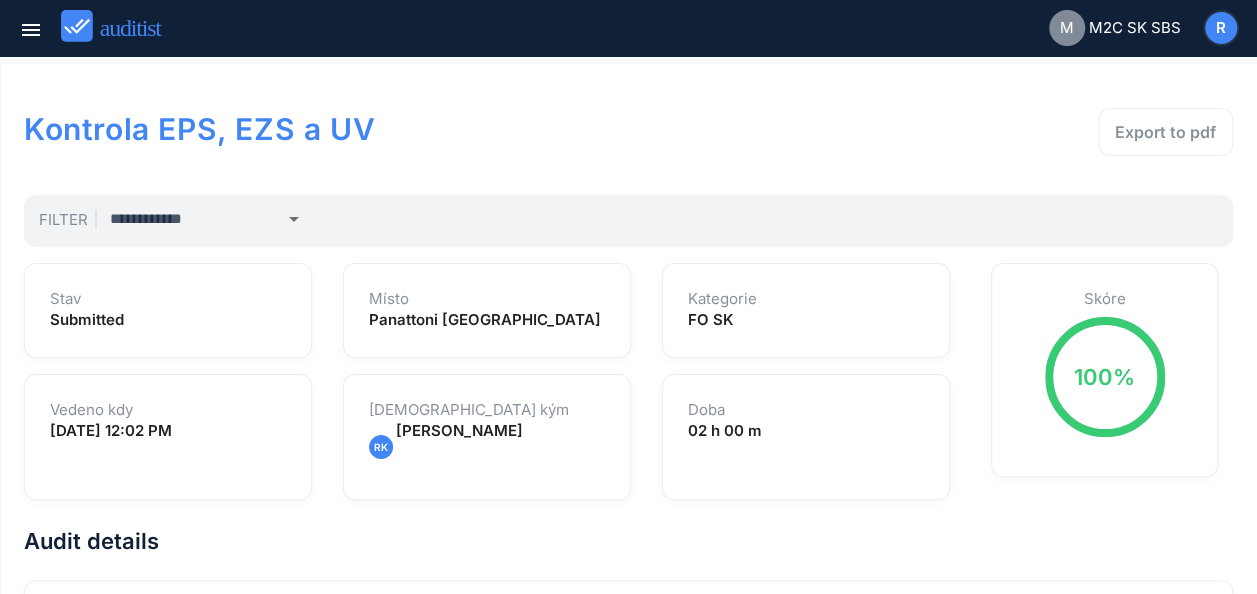 scroll, scrollTop: 100, scrollLeft: 0, axis: vertical 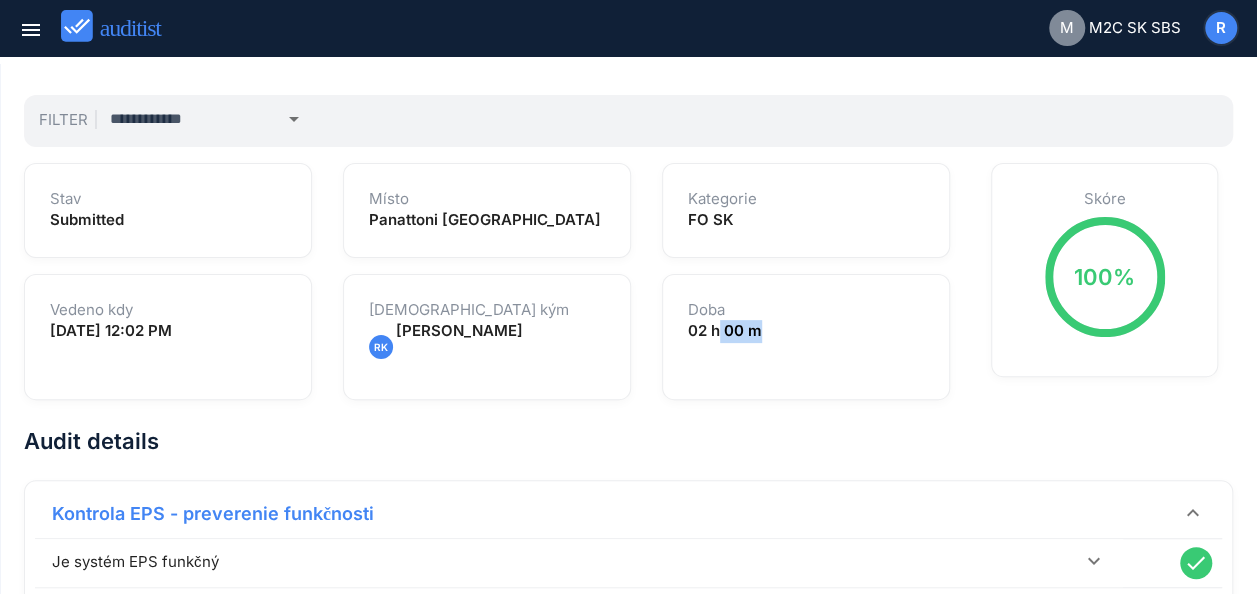 drag, startPoint x: 787, startPoint y: 328, endPoint x: 742, endPoint y: 329, distance: 45.01111 